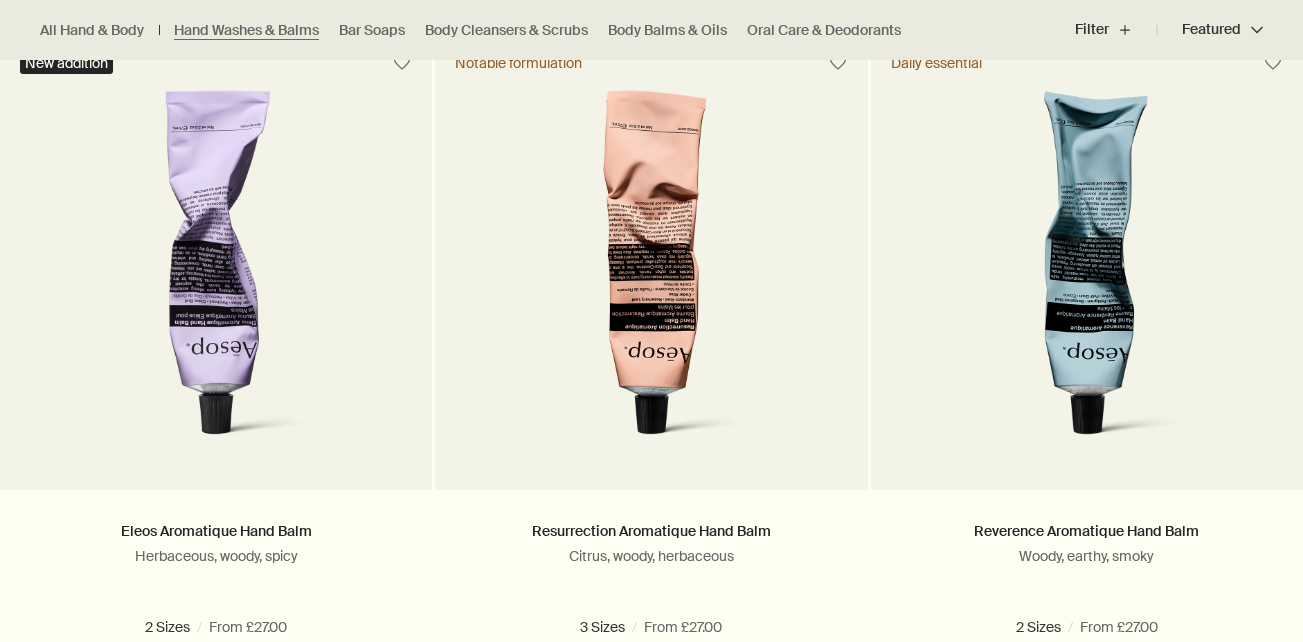 scroll, scrollTop: 600, scrollLeft: 0, axis: vertical 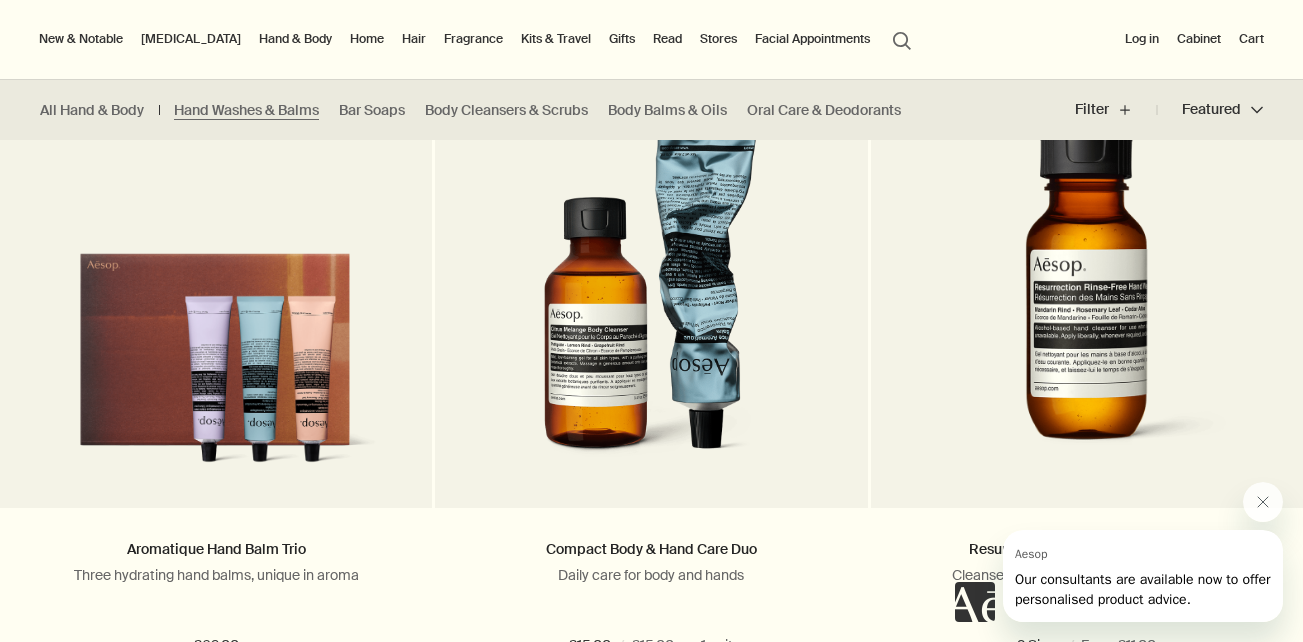 click on "search Search" at bounding box center [902, 39] 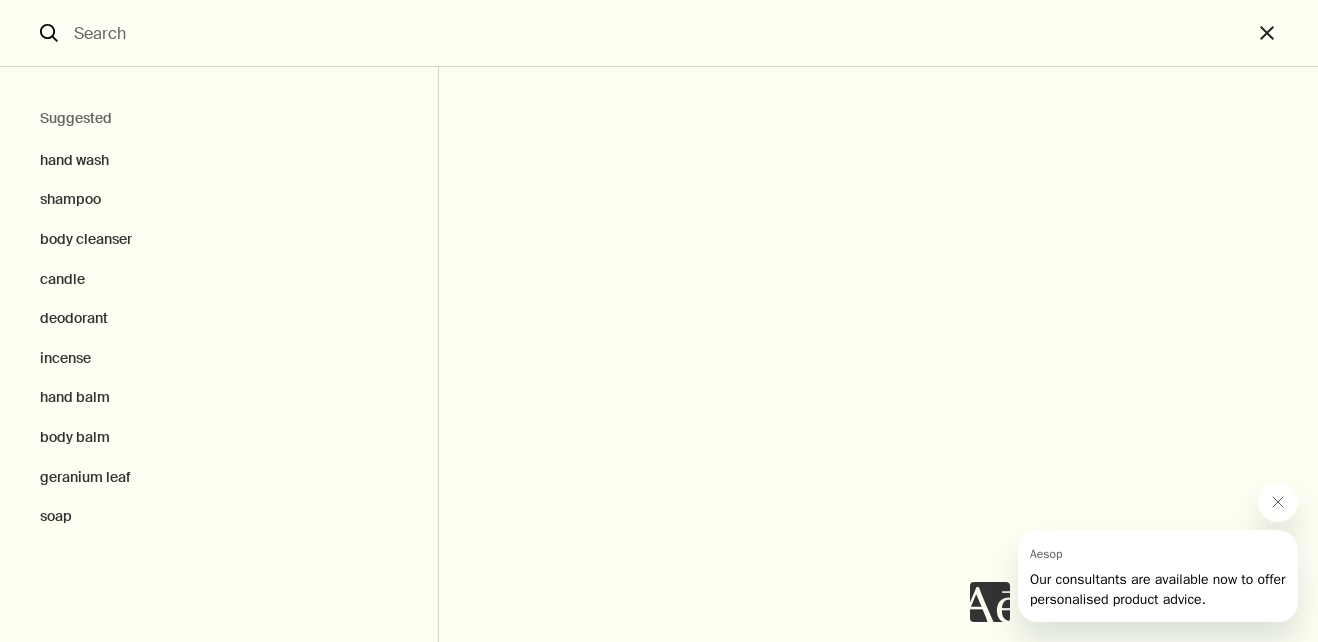 click at bounding box center (659, 33) 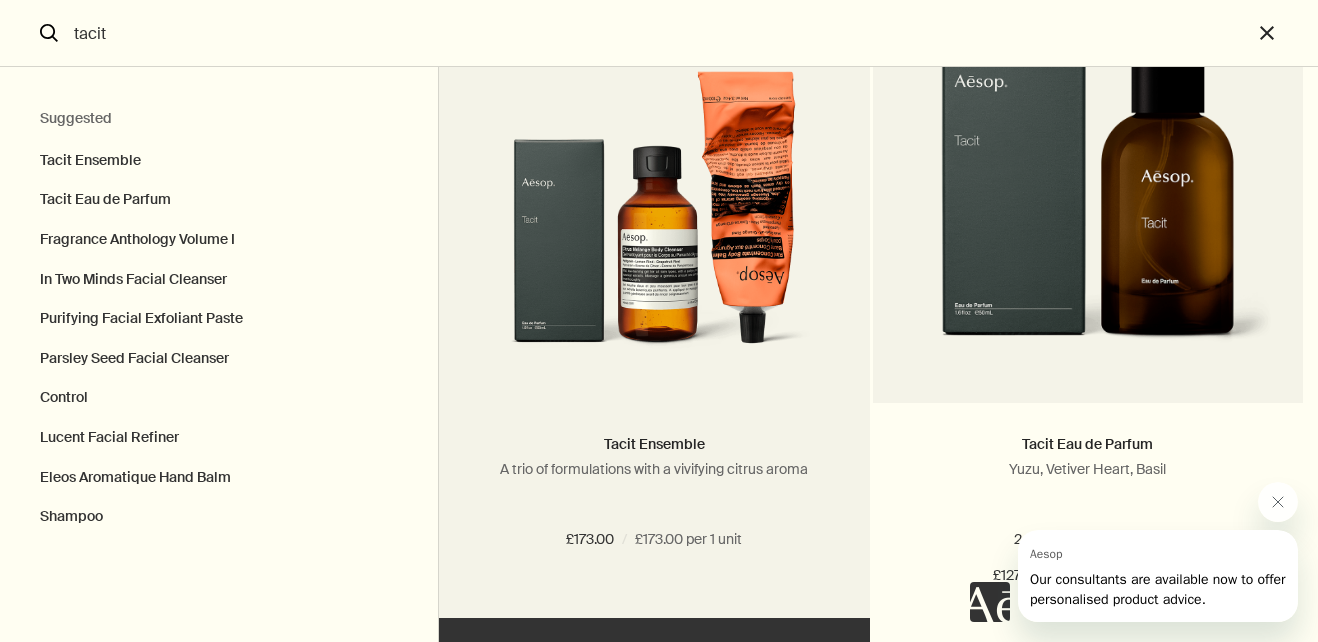 scroll, scrollTop: 0, scrollLeft: 0, axis: both 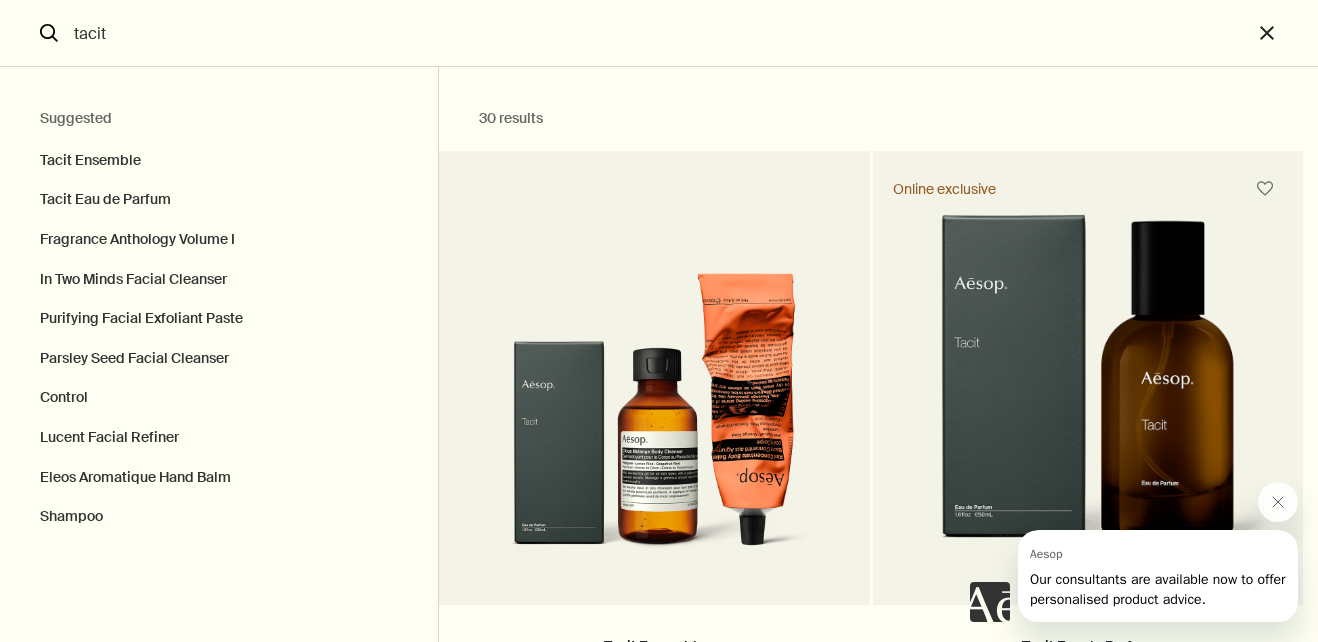 click on "tacit" at bounding box center [659, 33] 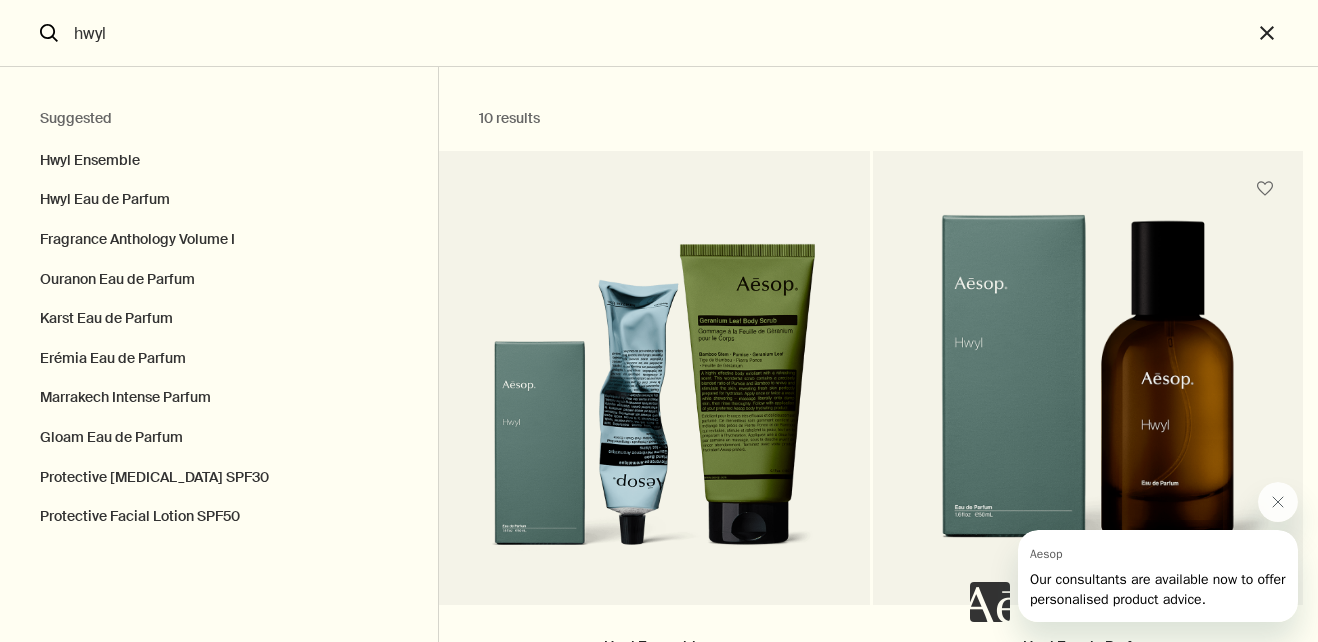 type on "hwyl" 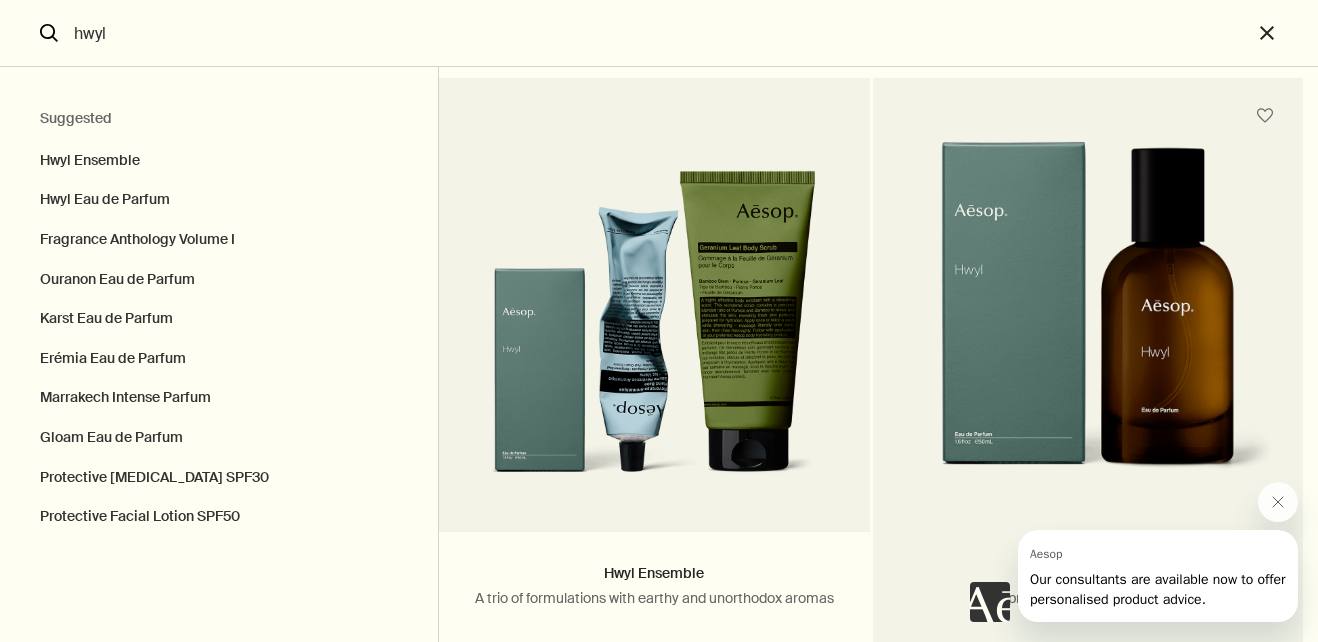 scroll, scrollTop: 0, scrollLeft: 0, axis: both 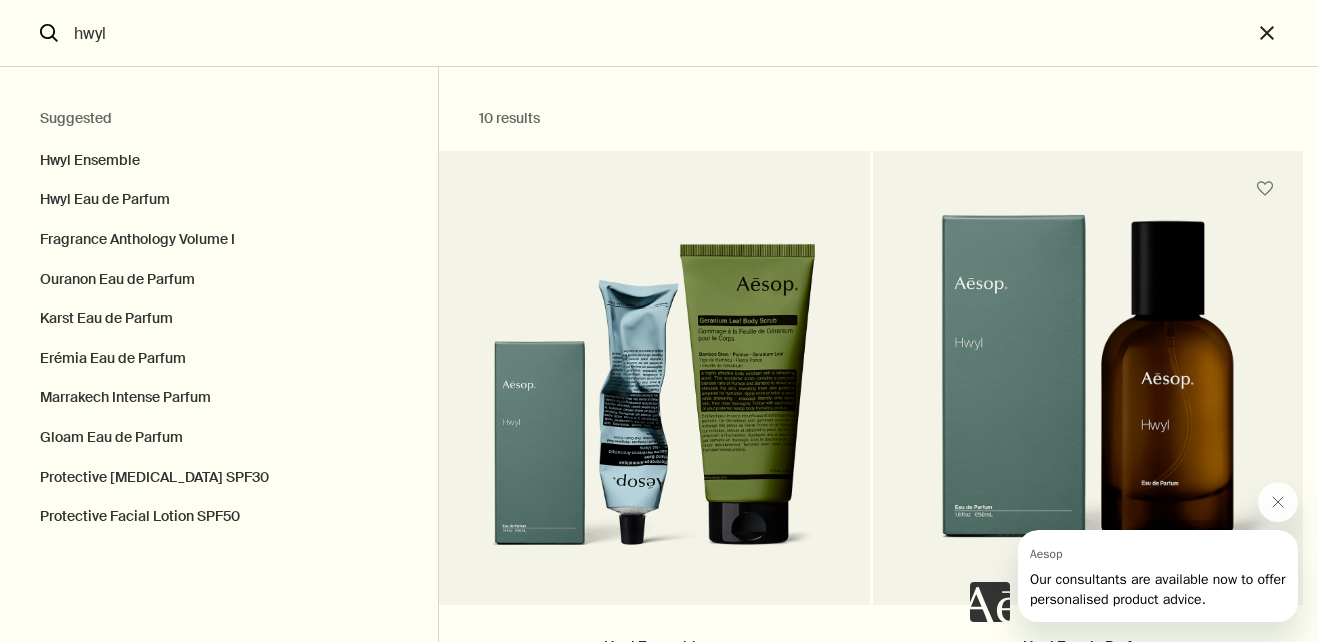 click at bounding box center [1134, 552] 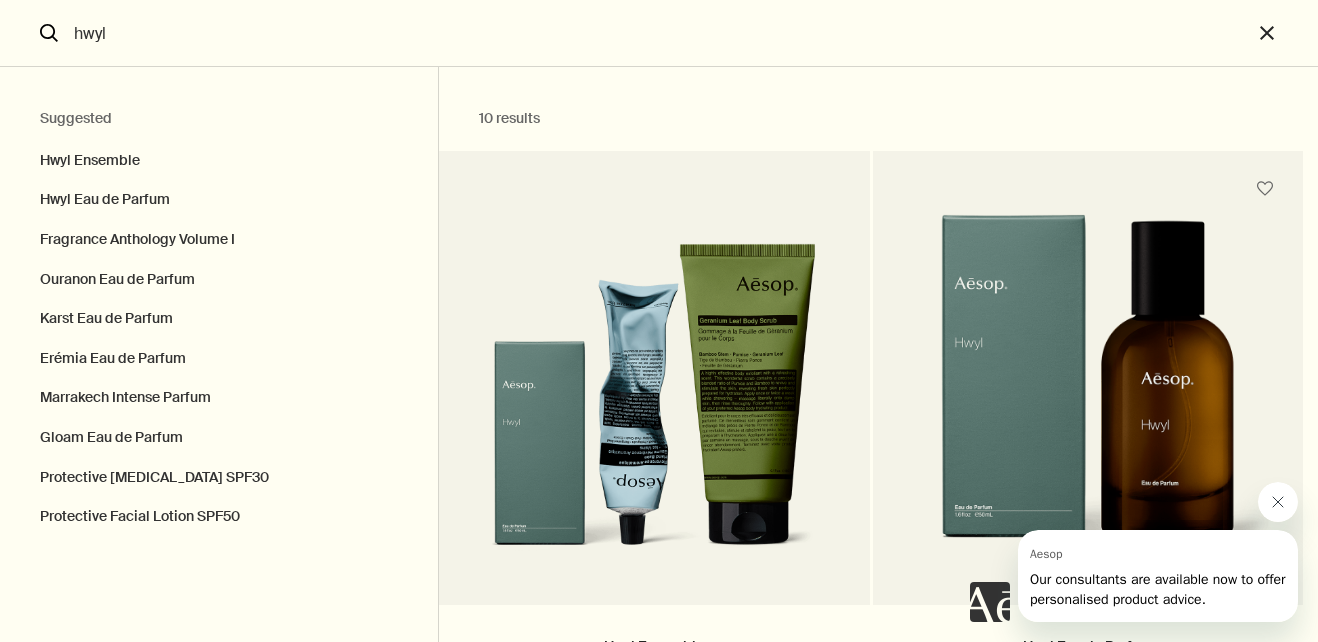 click at bounding box center [1278, 502] 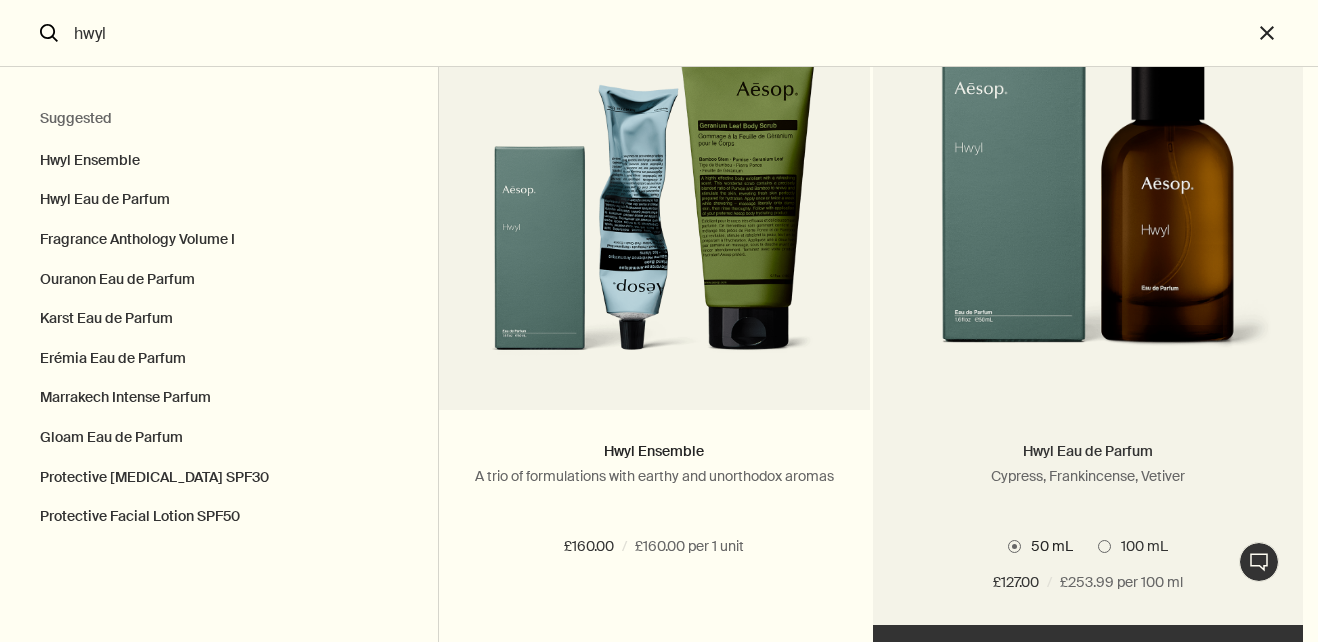 scroll, scrollTop: 200, scrollLeft: 0, axis: vertical 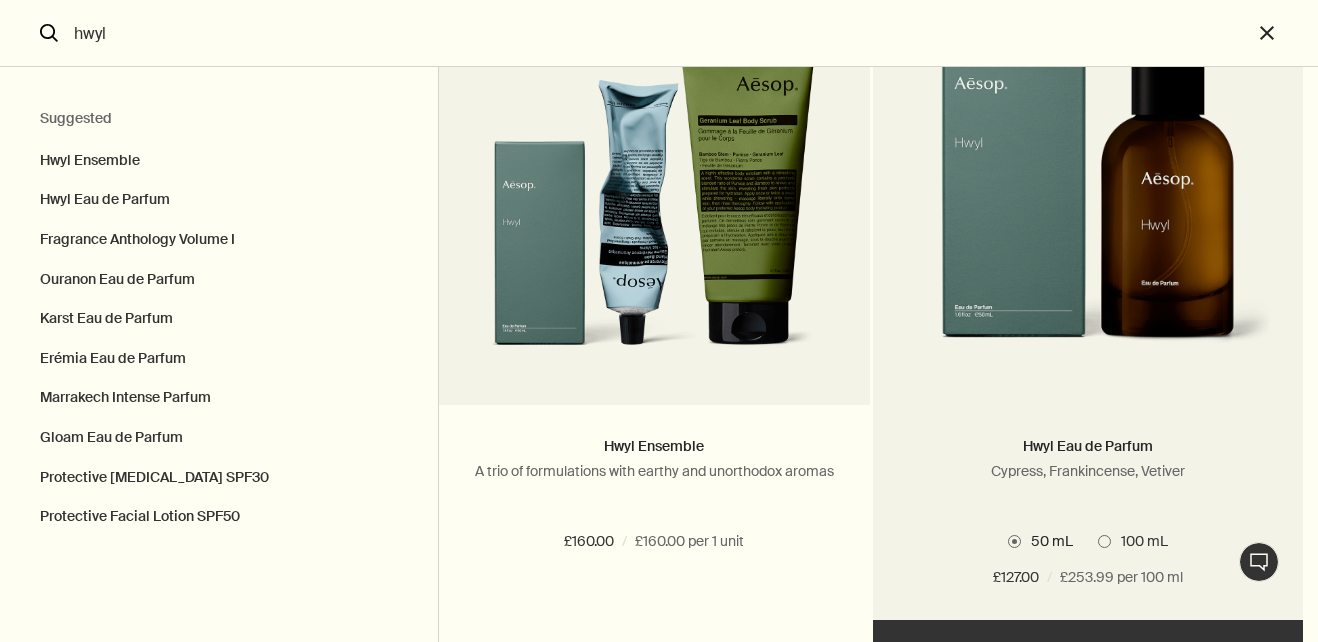 click at bounding box center [1104, 541] 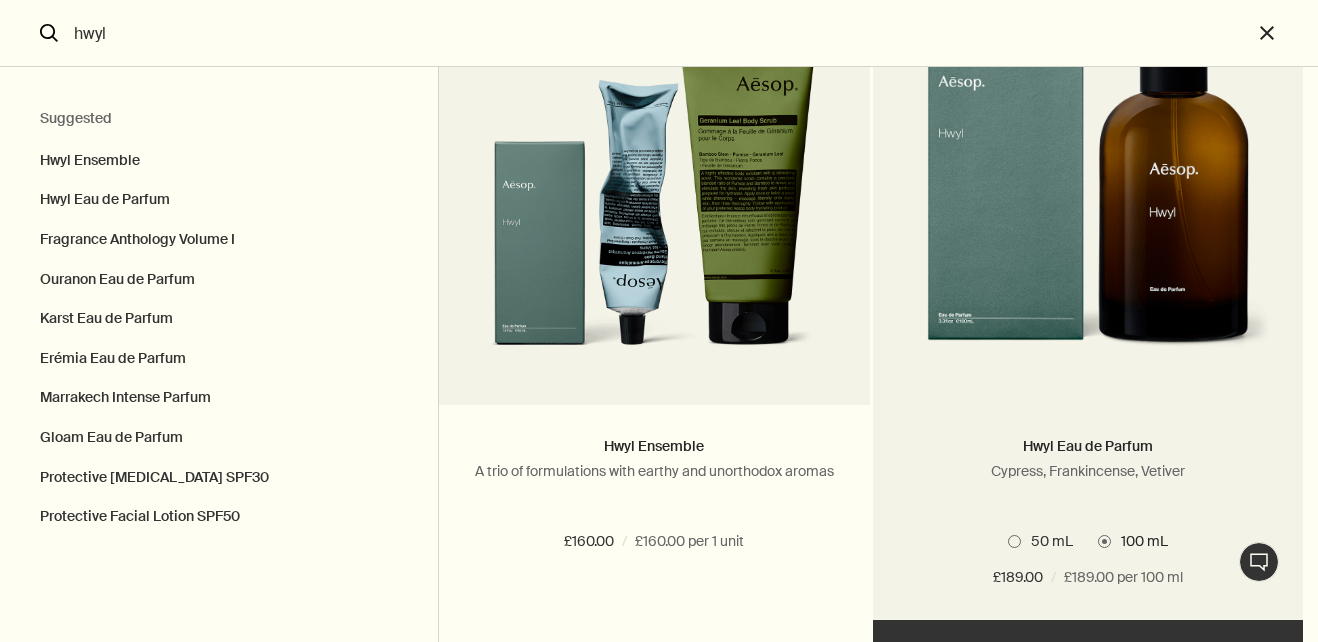 click at bounding box center [1014, 541] 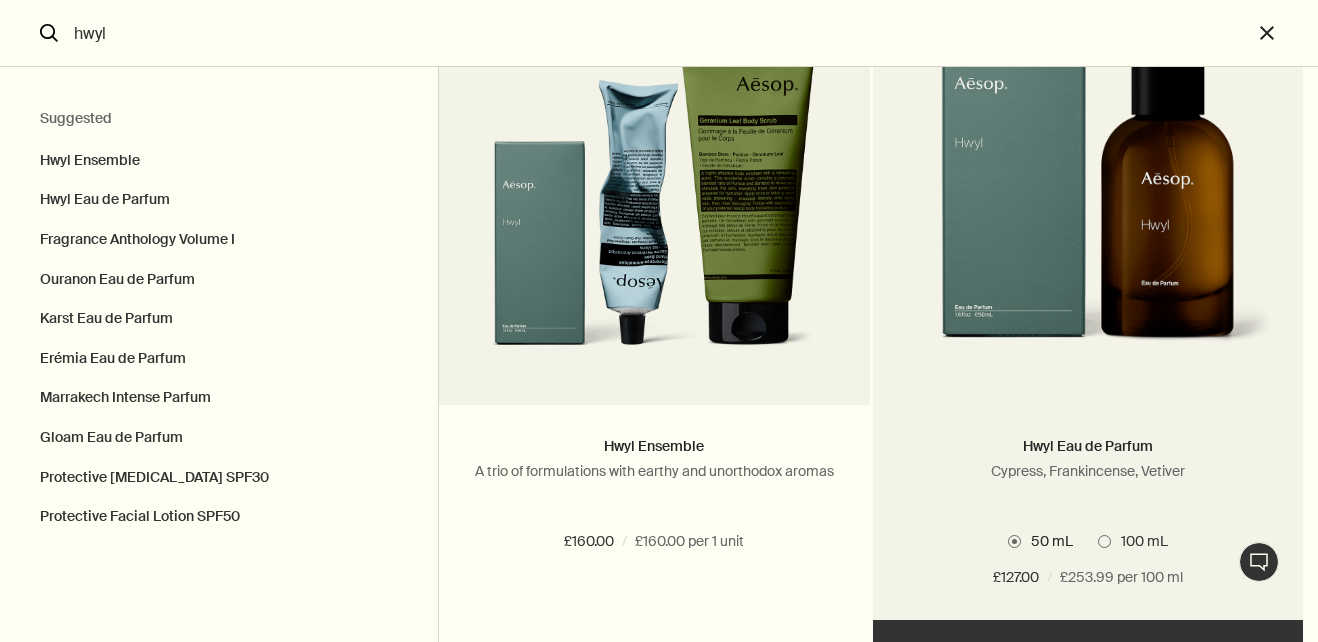 click at bounding box center (1104, 541) 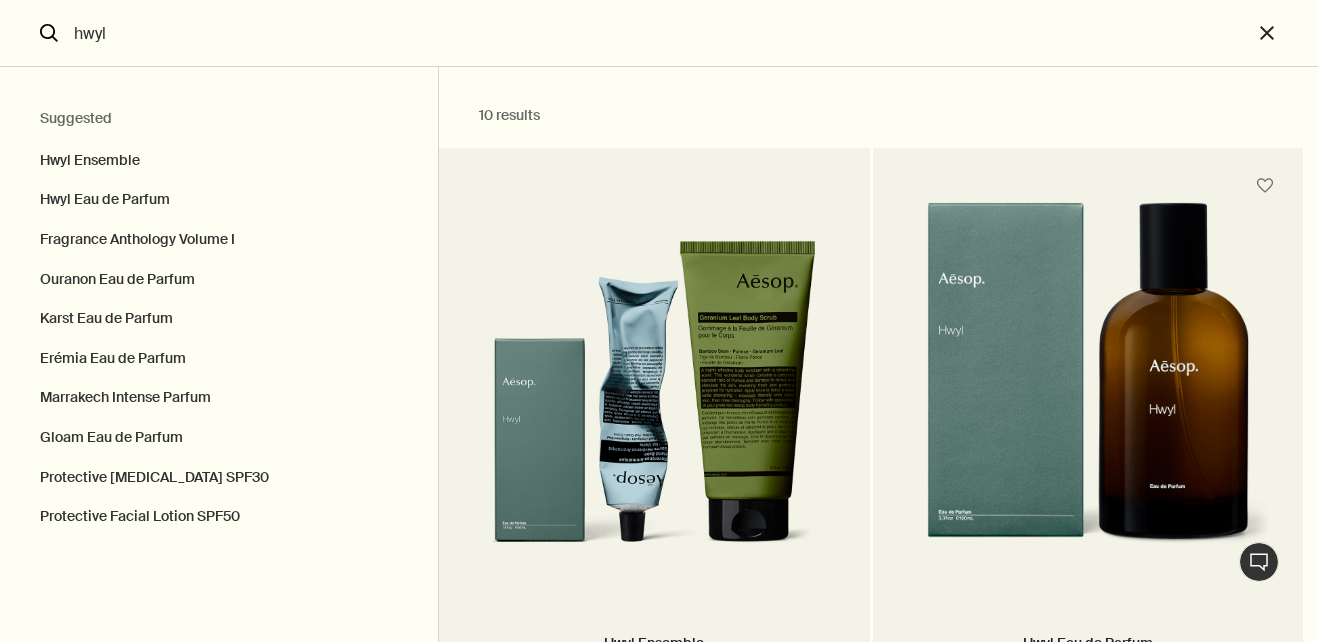 scroll, scrollTop: 0, scrollLeft: 0, axis: both 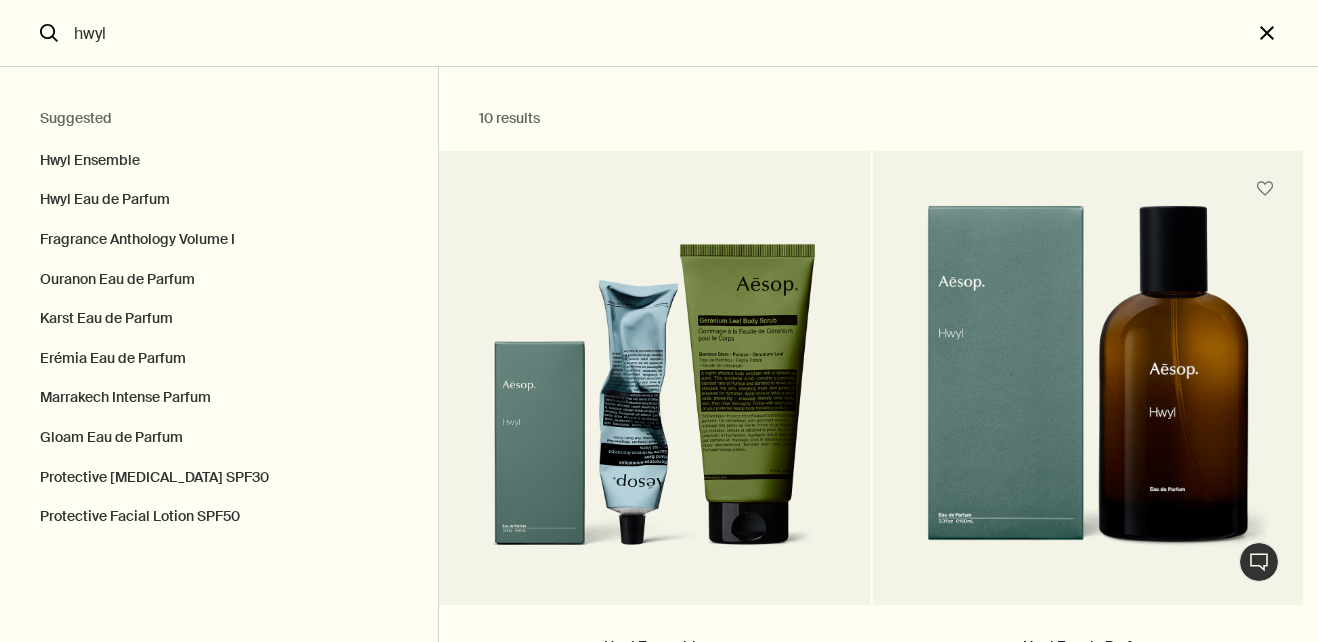 click on "close" at bounding box center (1285, 33) 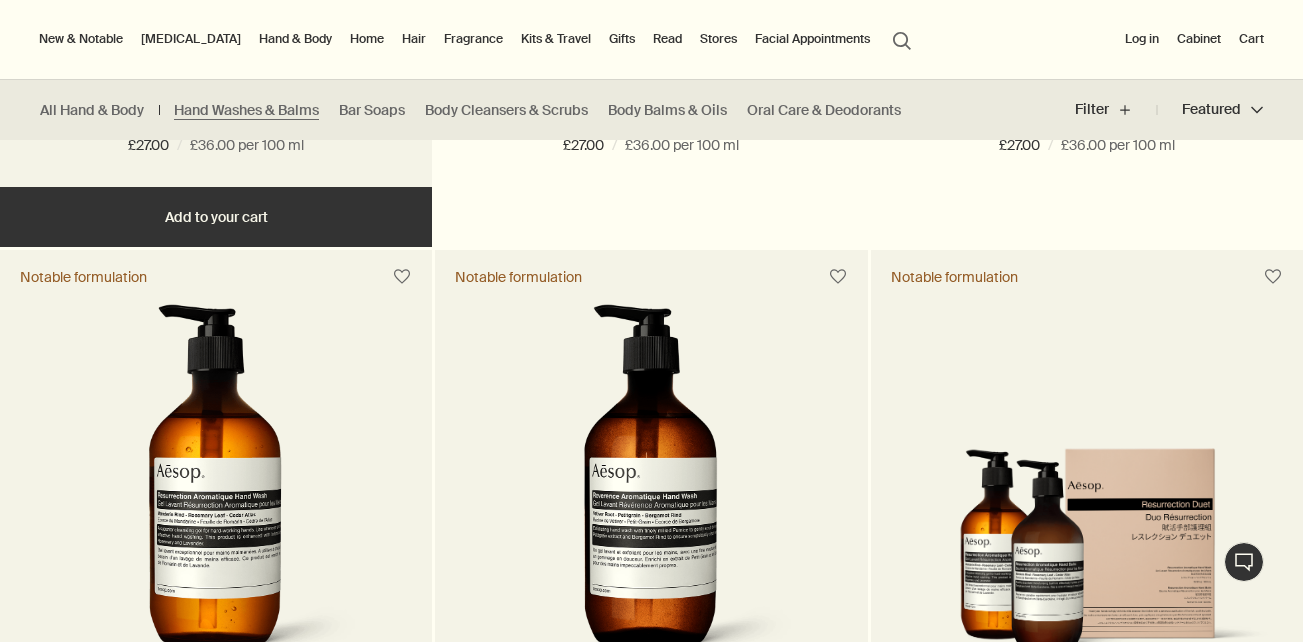 scroll, scrollTop: 1000, scrollLeft: 0, axis: vertical 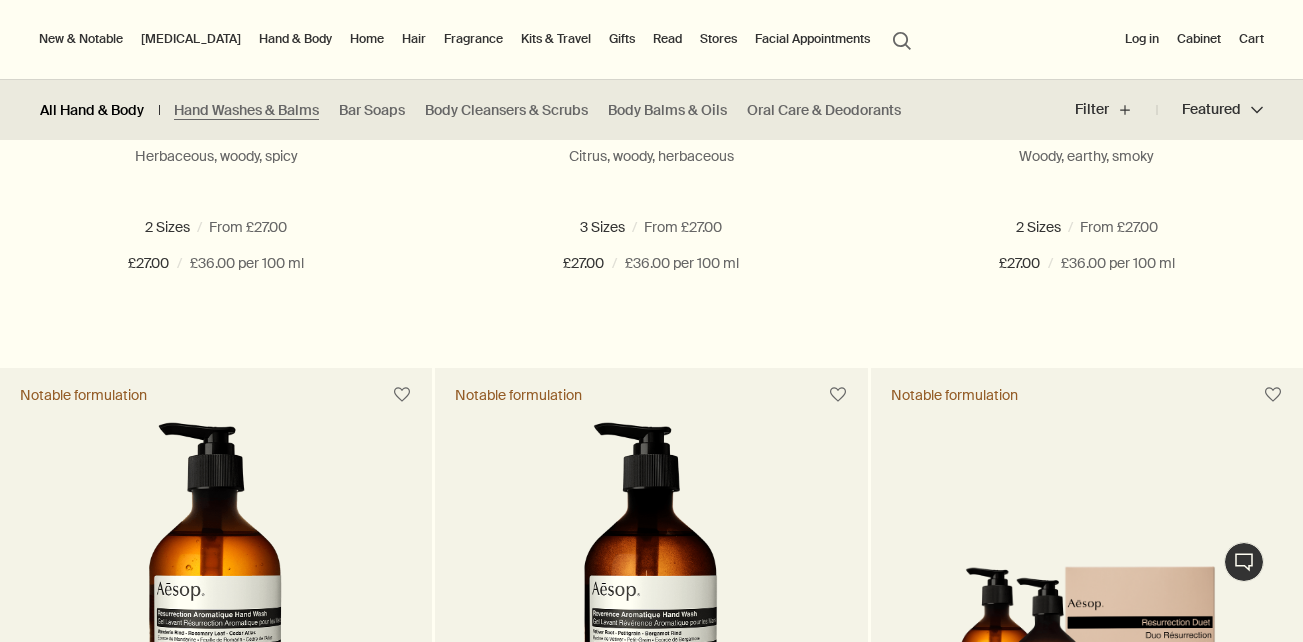 drag, startPoint x: 132, startPoint y: 114, endPoint x: 144, endPoint y: 124, distance: 15.6205 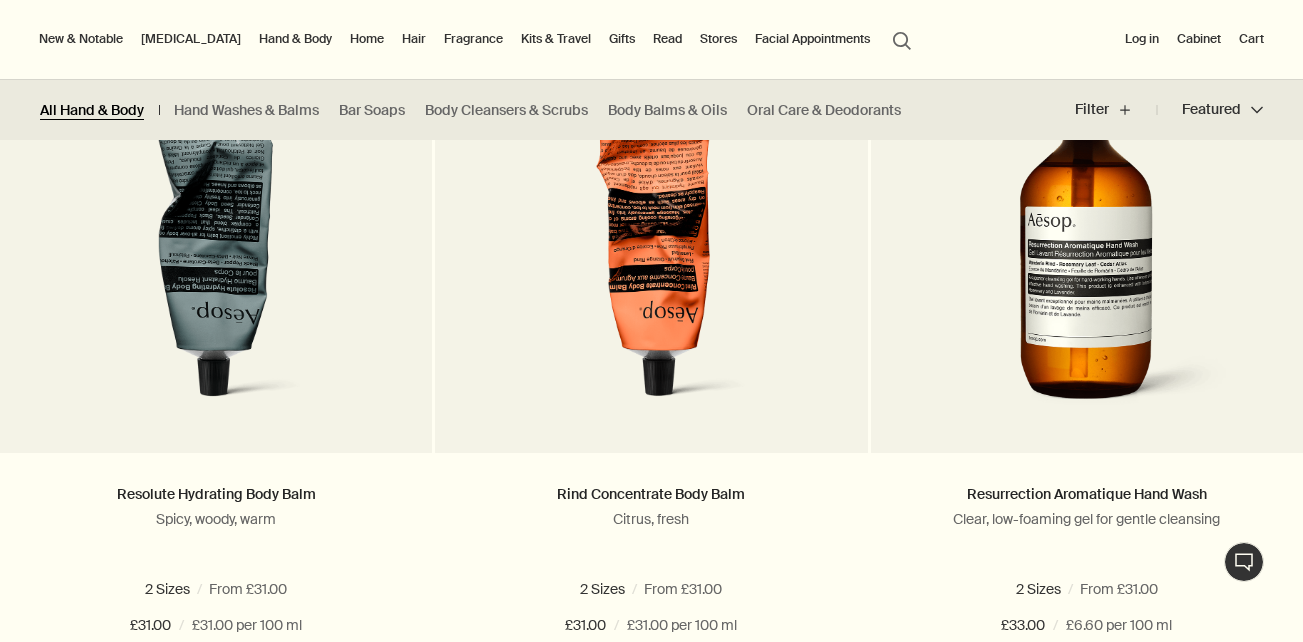 scroll, scrollTop: 2100, scrollLeft: 0, axis: vertical 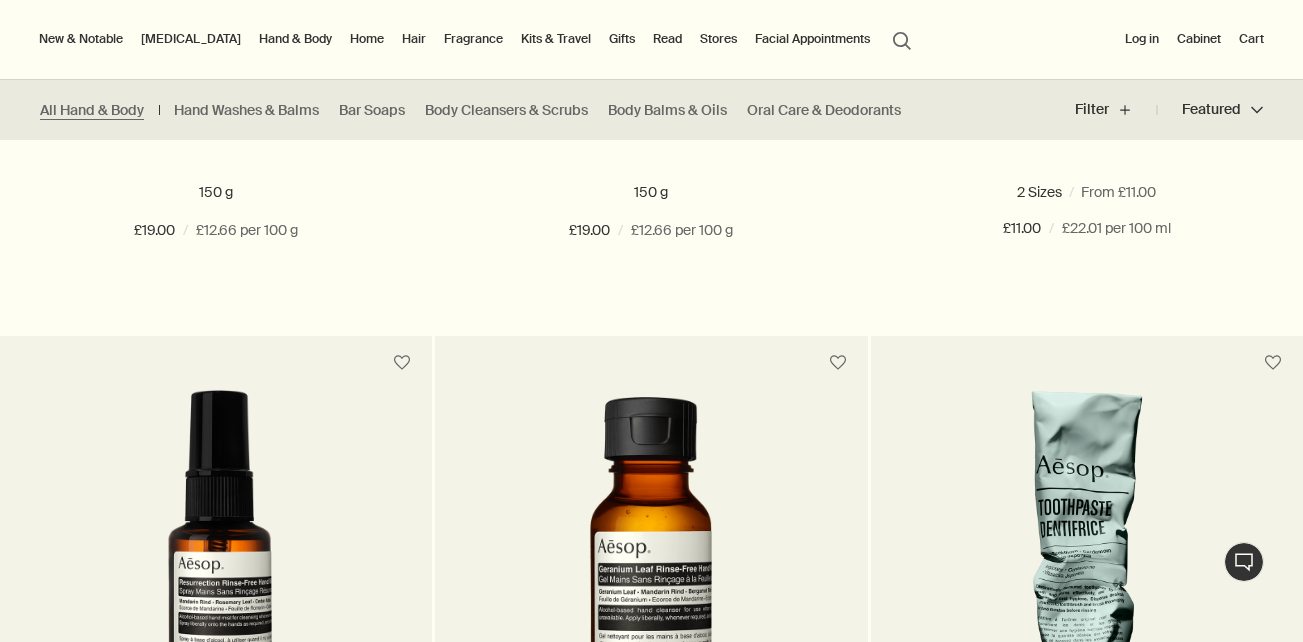 click on "search Search" at bounding box center (902, 39) 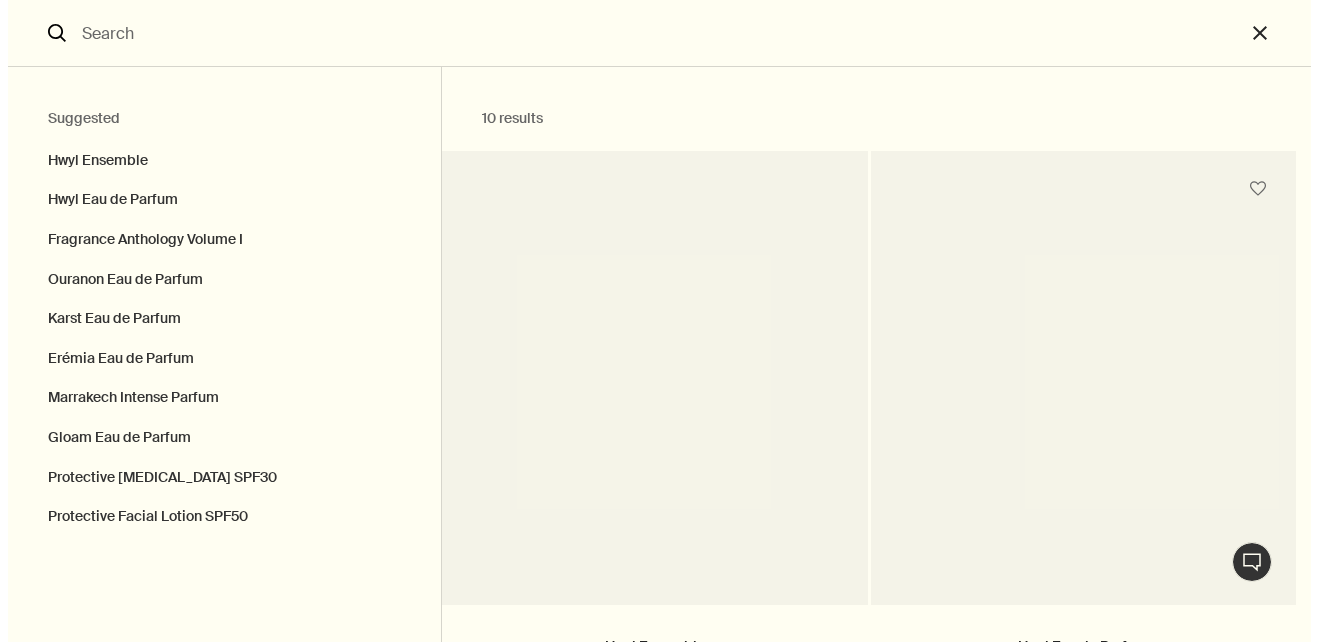 scroll, scrollTop: 6897, scrollLeft: 0, axis: vertical 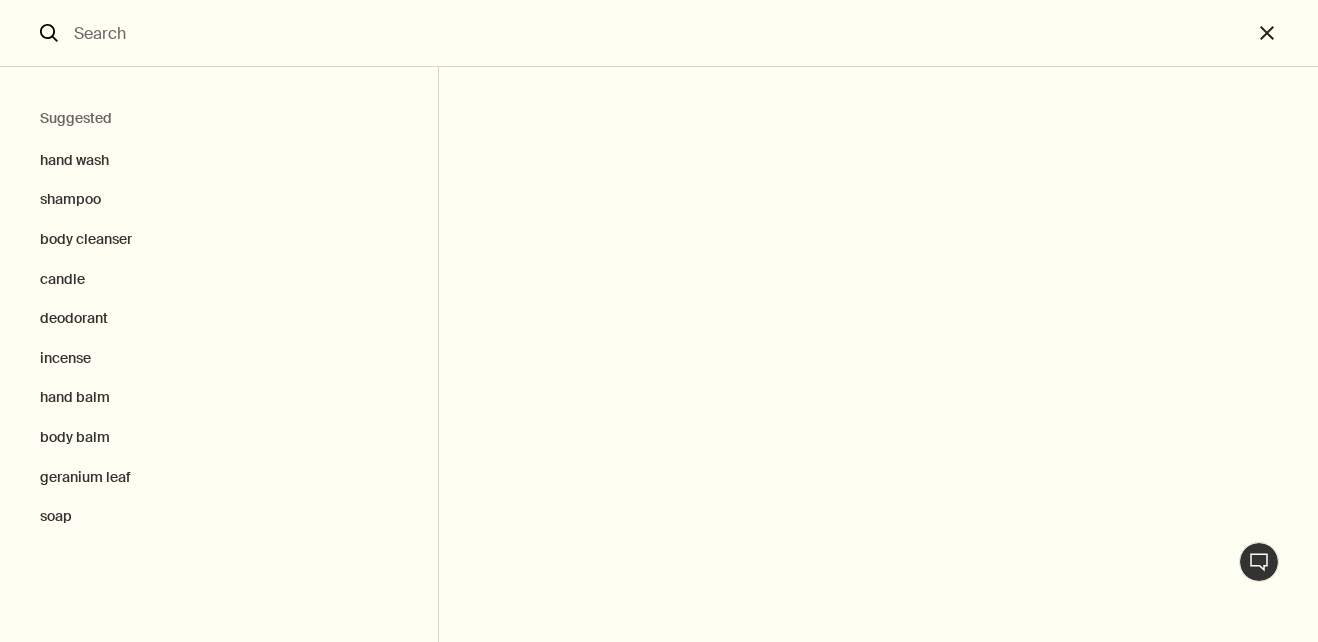 click at bounding box center (659, 33) 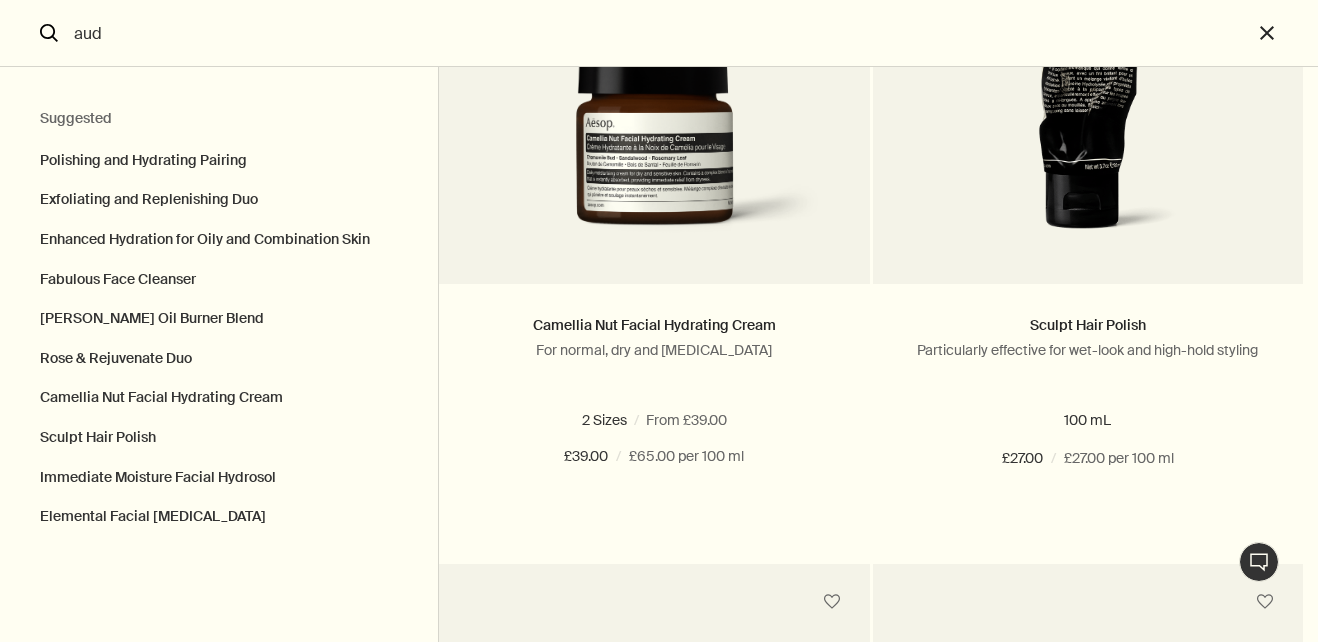 scroll, scrollTop: 2500, scrollLeft: 0, axis: vertical 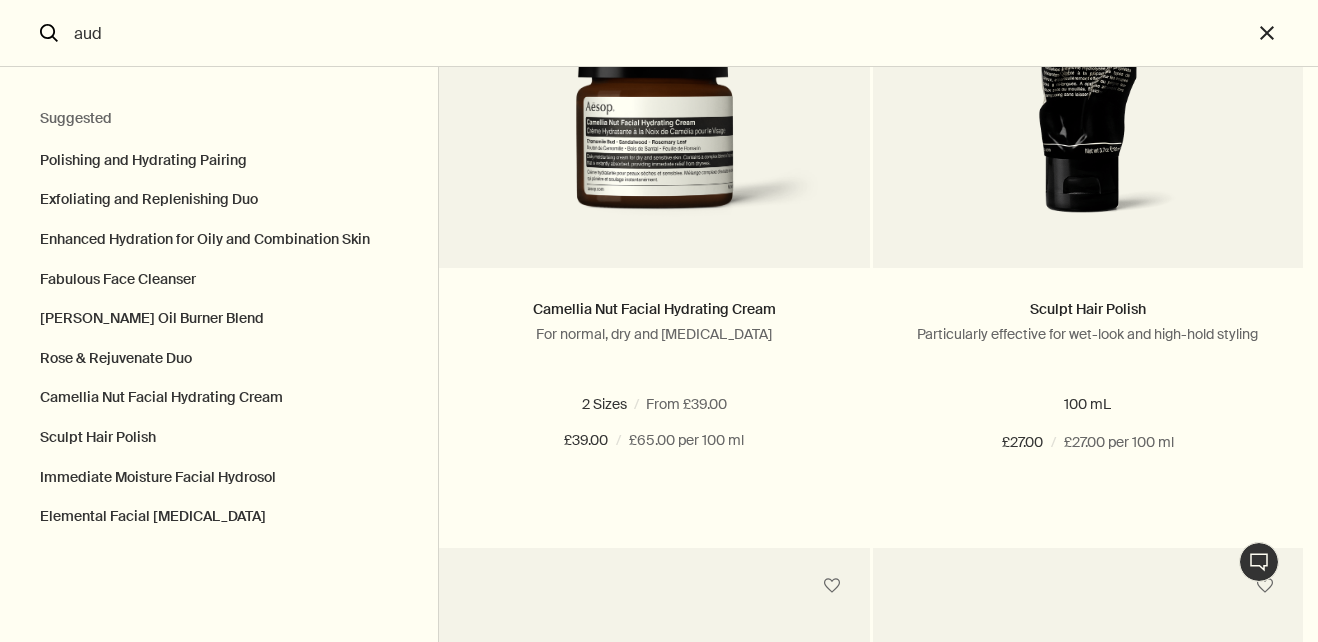 click on "aud" at bounding box center [659, 33] 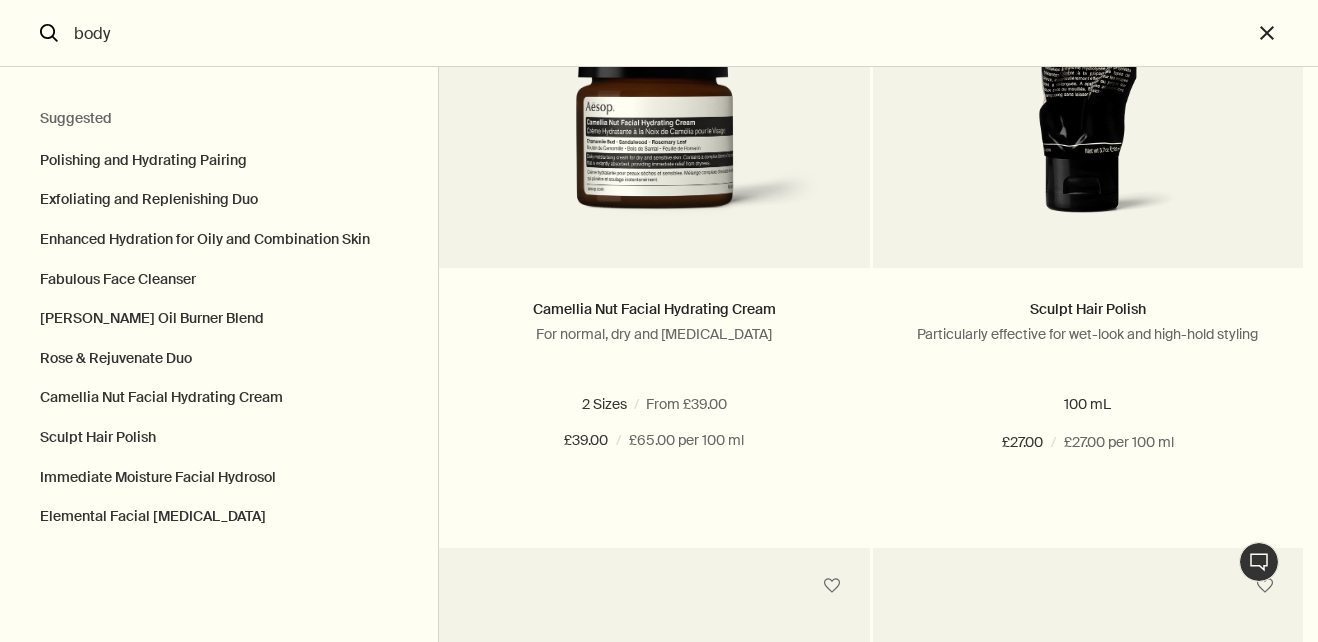 scroll, scrollTop: 0, scrollLeft: 0, axis: both 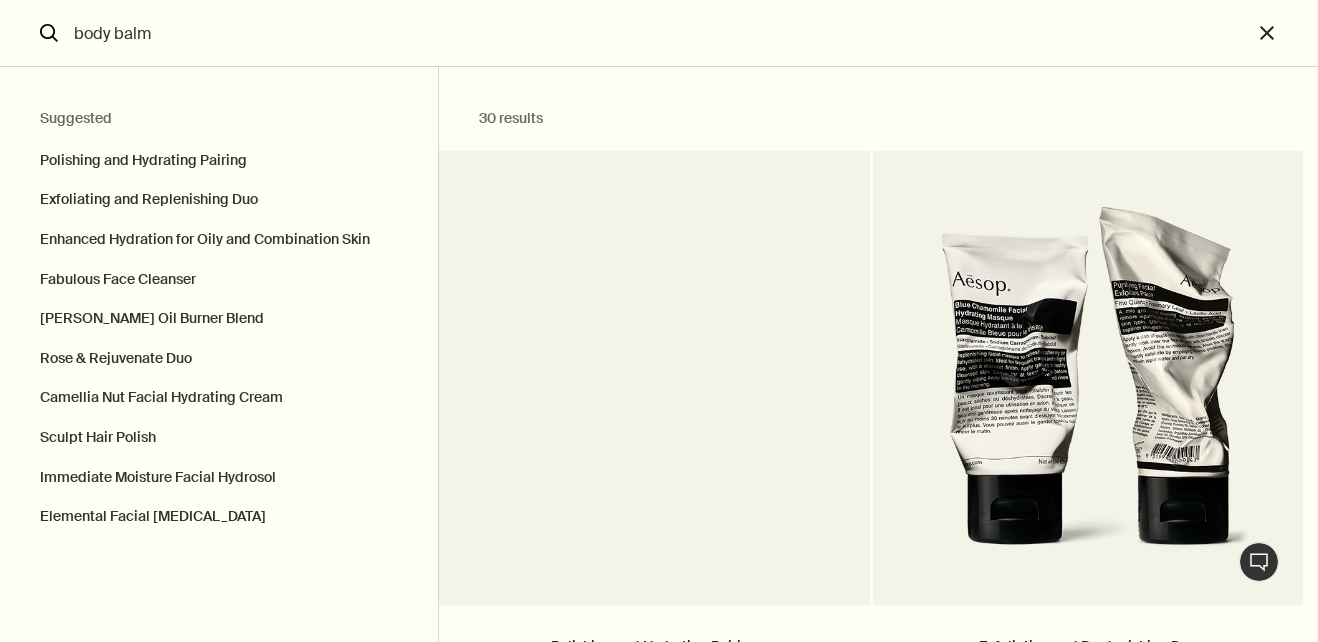 type on "body balm" 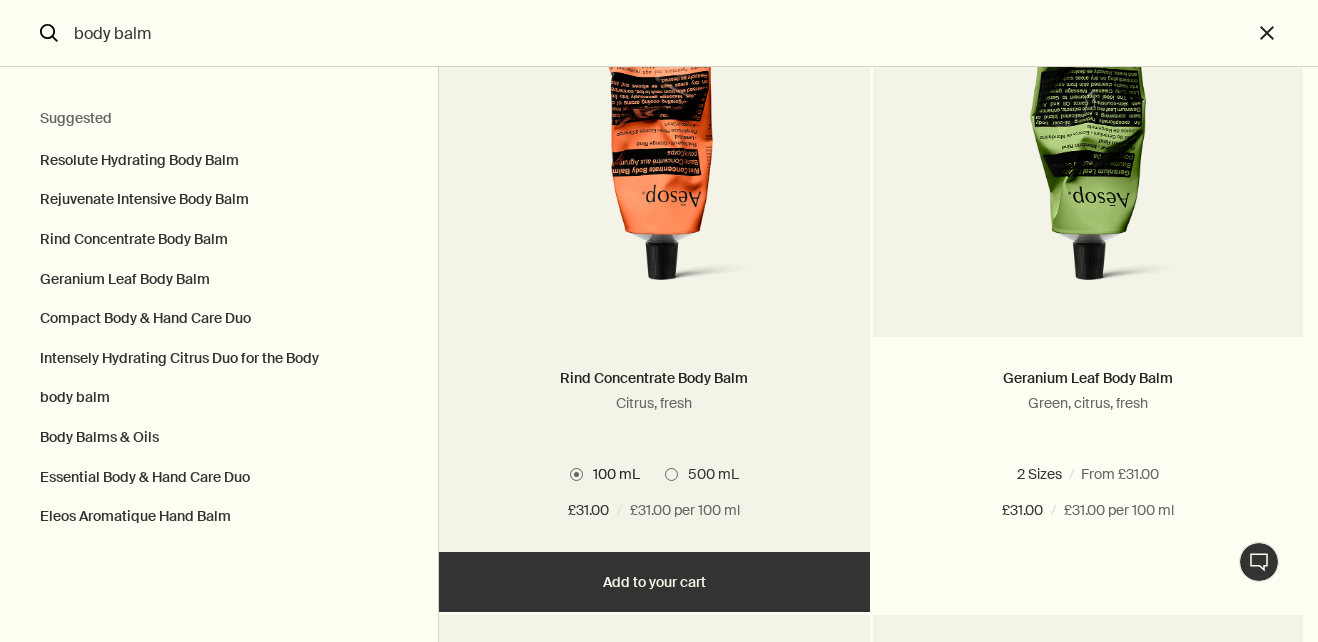 scroll, scrollTop: 900, scrollLeft: 0, axis: vertical 